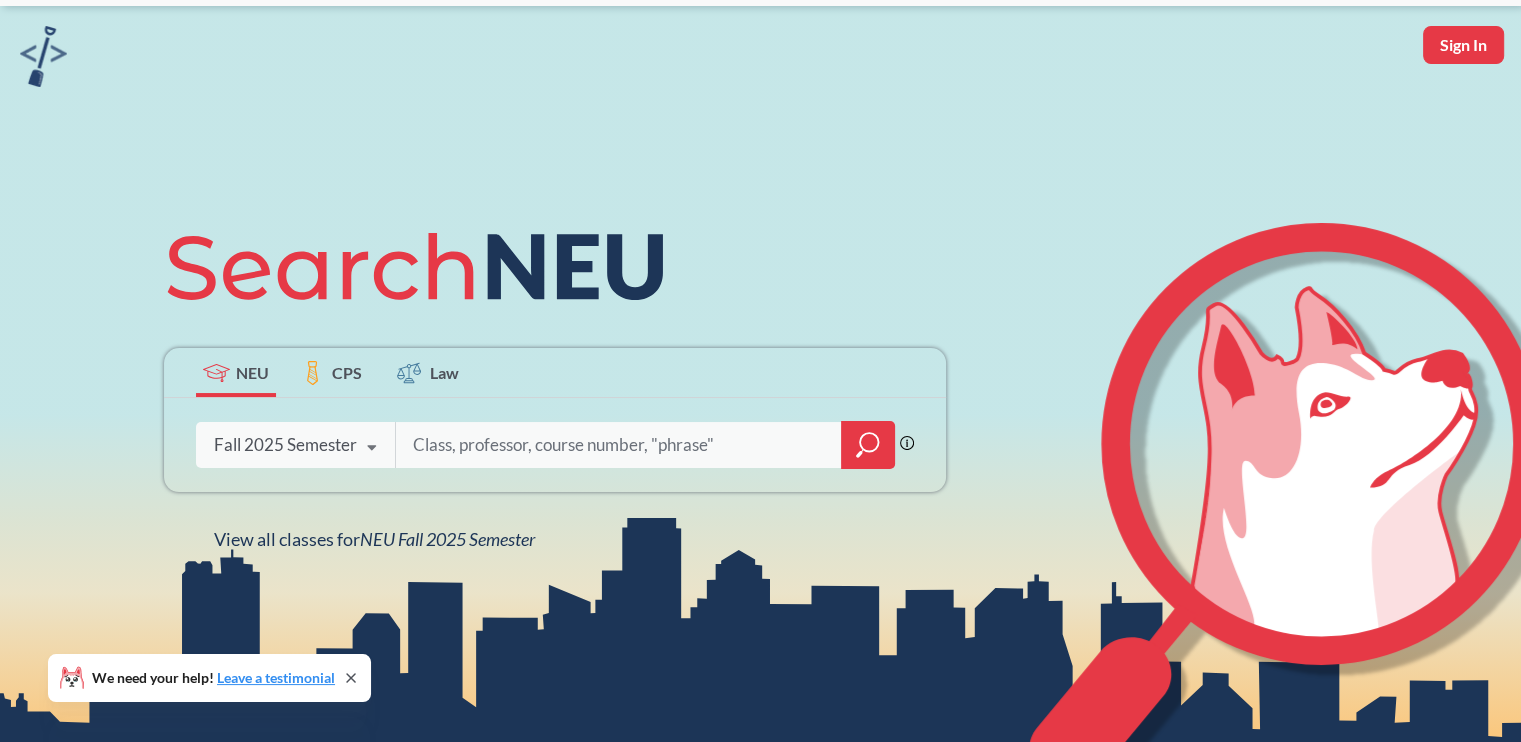 scroll, scrollTop: 68, scrollLeft: 0, axis: vertical 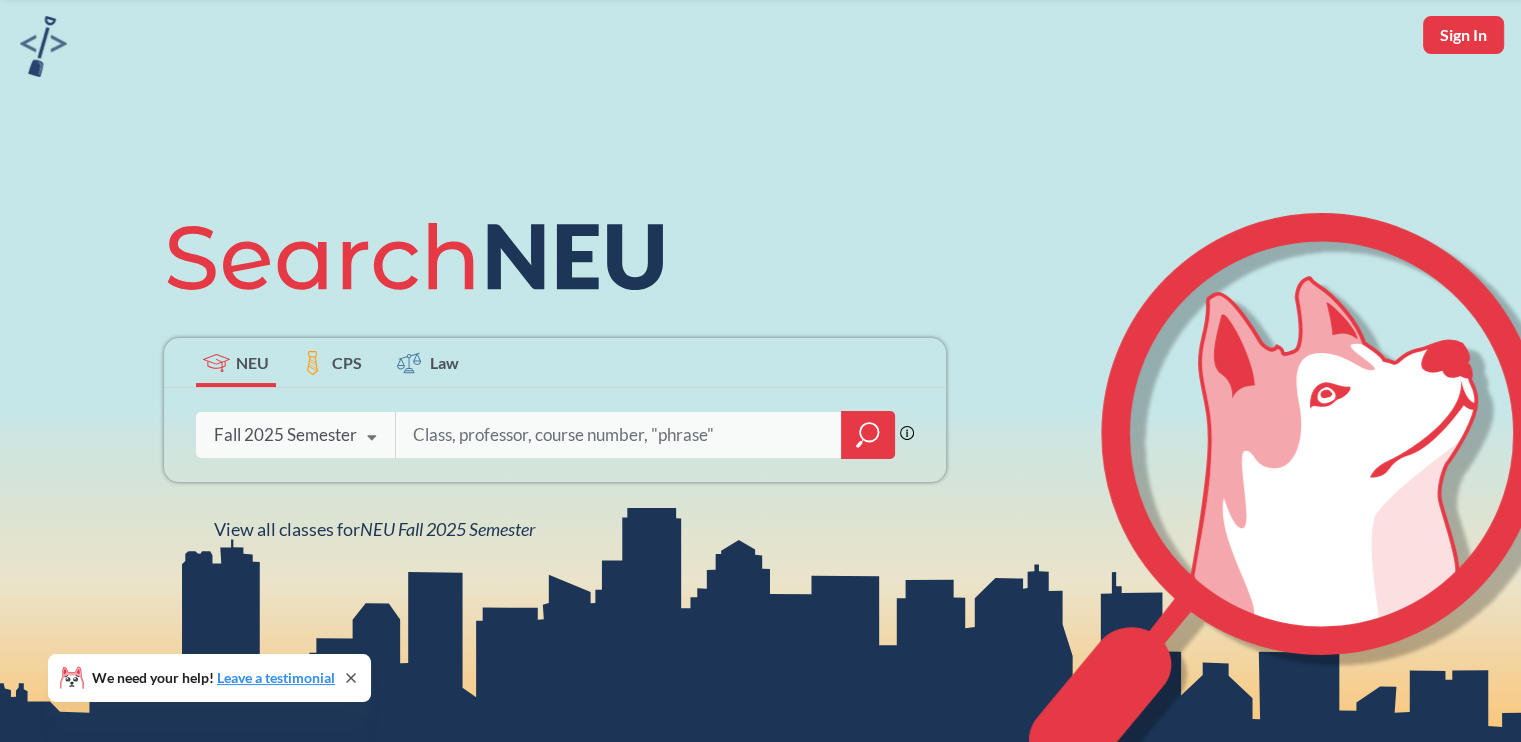click at bounding box center (619, 435) 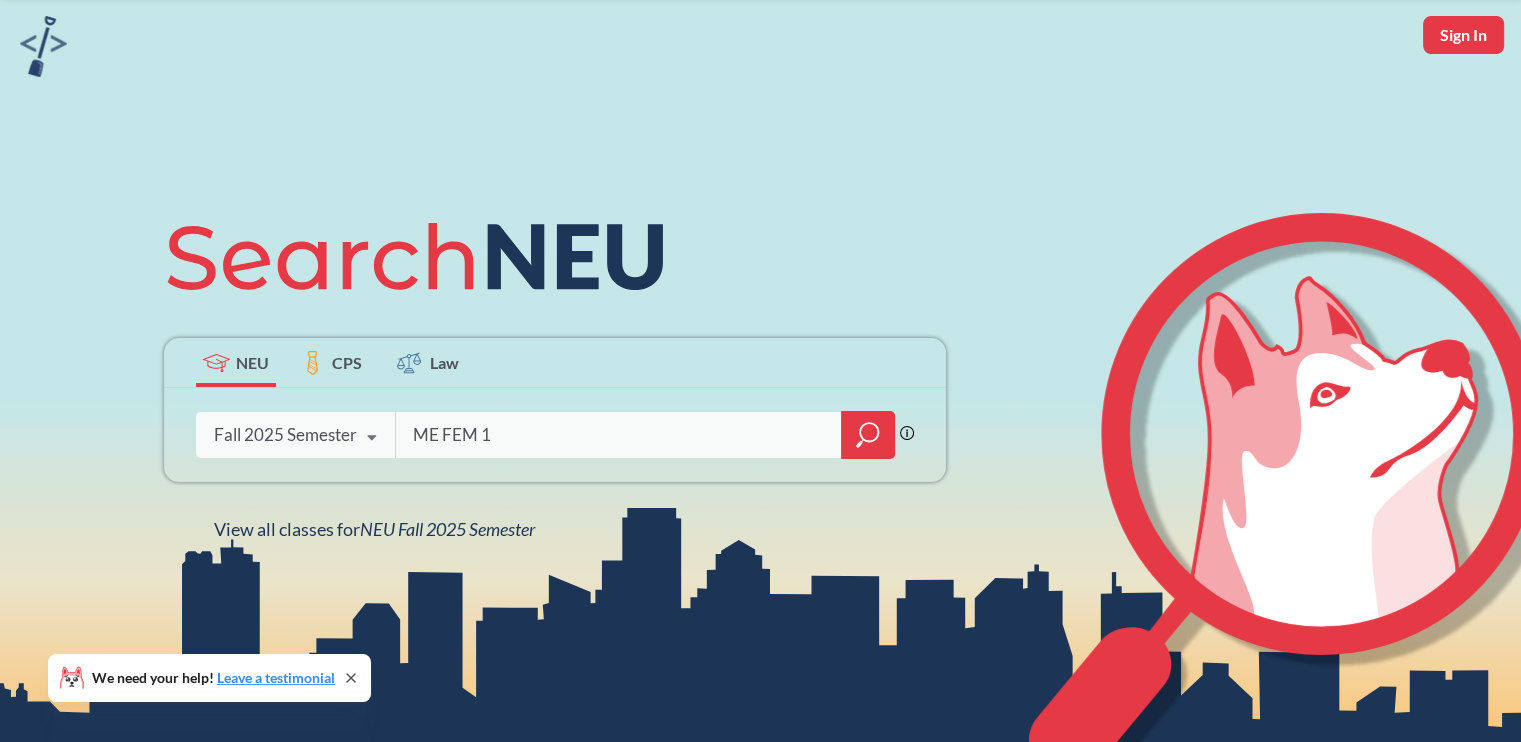 type on "ME FEM 1" 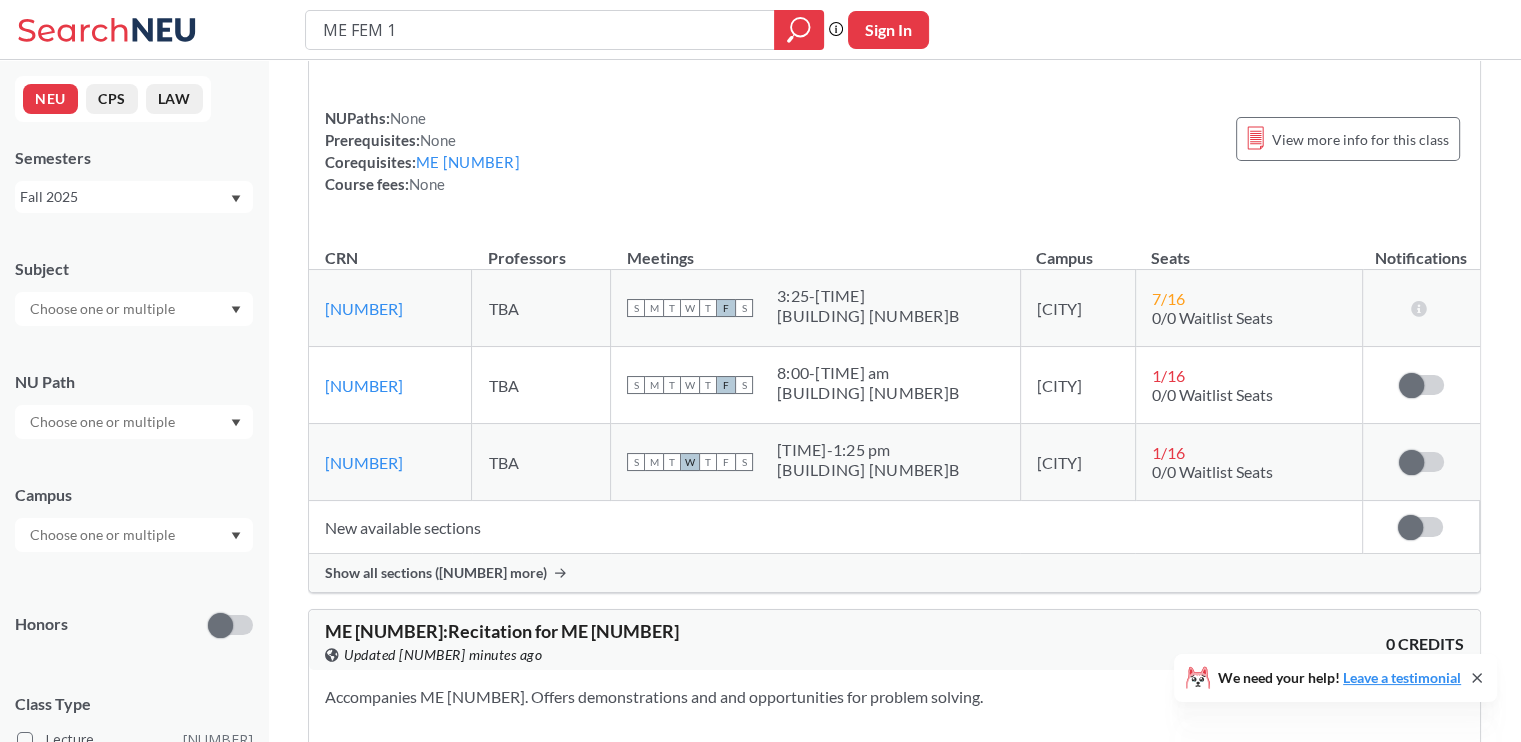scroll, scrollTop: 0, scrollLeft: 0, axis: both 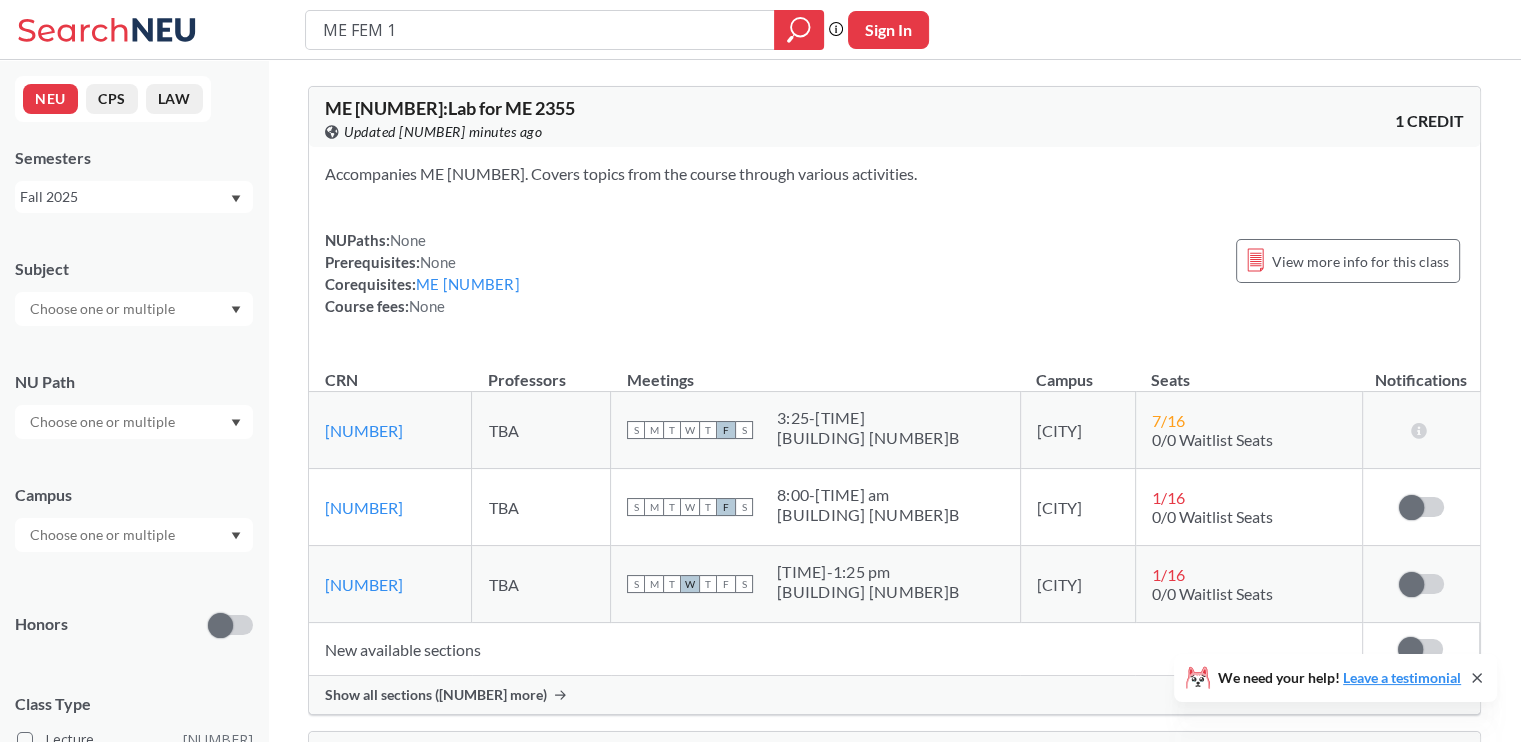 drag, startPoint x: 396, startPoint y: 29, endPoint x: 352, endPoint y: 29, distance: 44 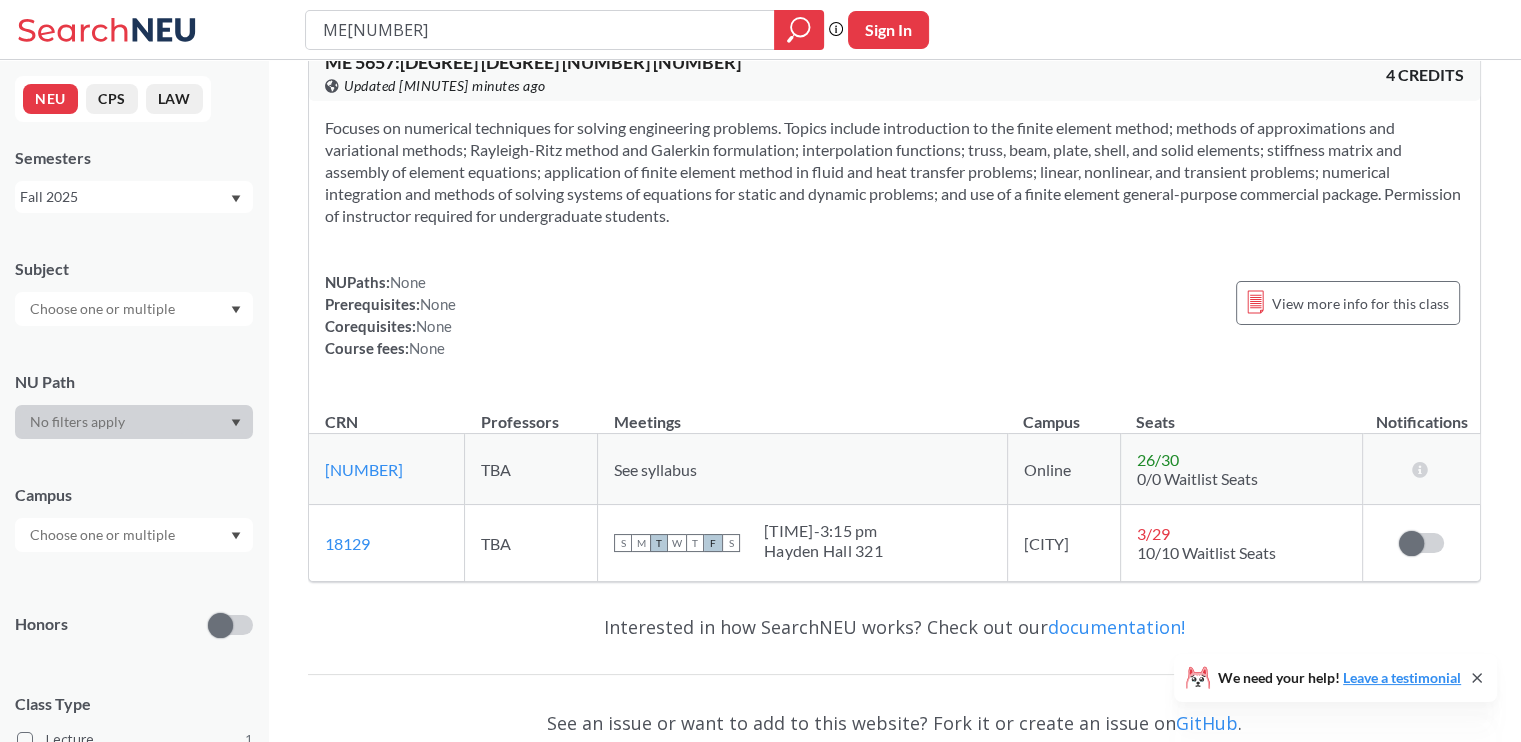 scroll, scrollTop: 47, scrollLeft: 0, axis: vertical 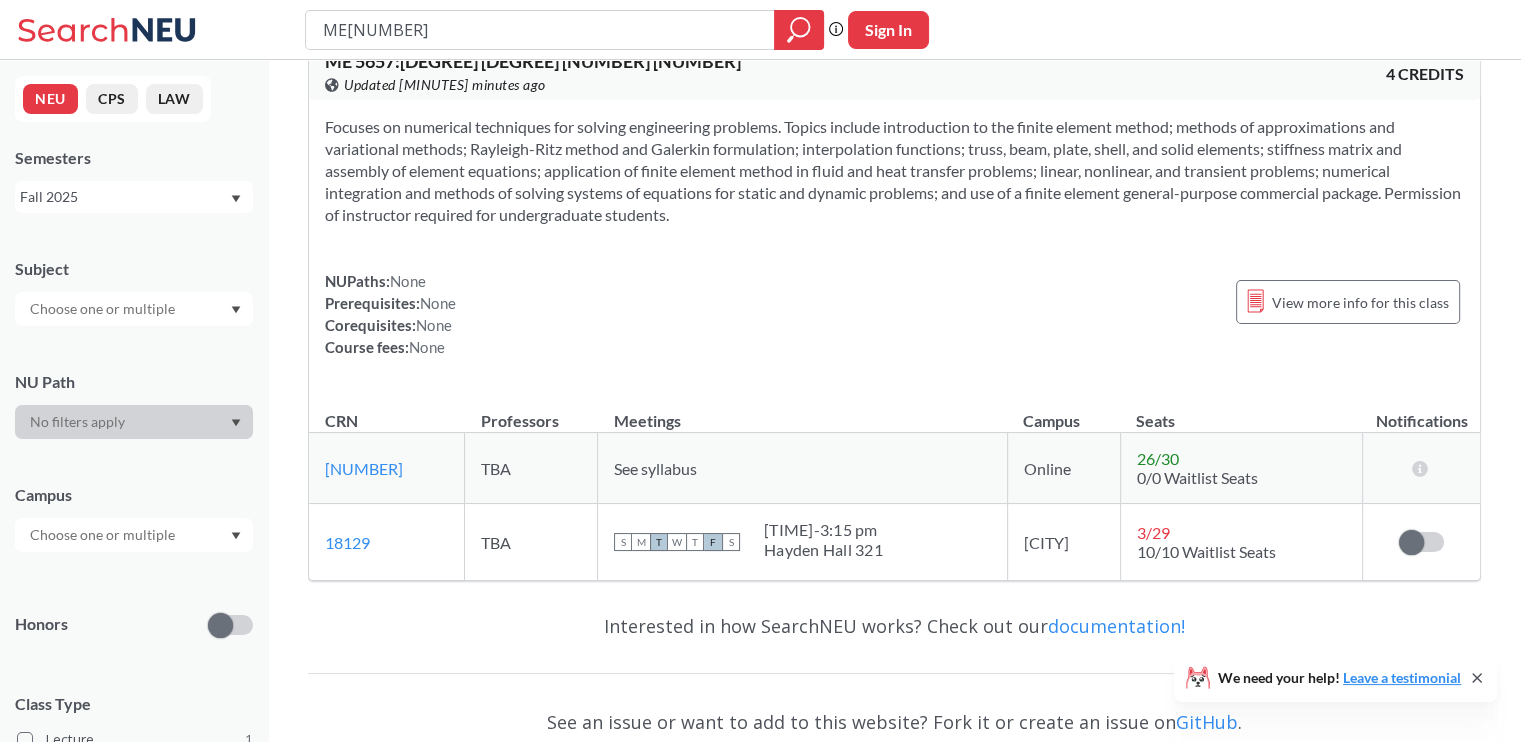click at bounding box center [1421, 542] 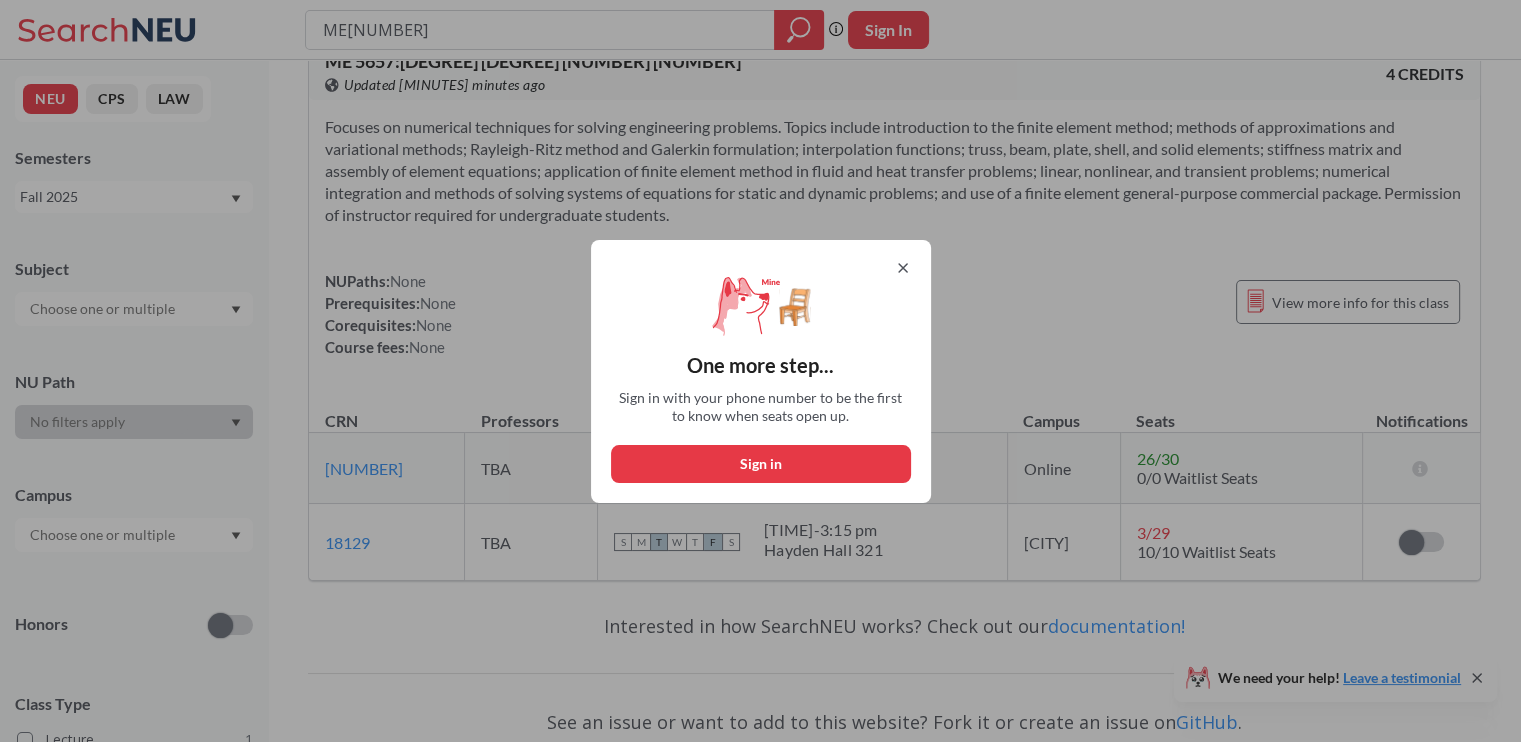 click at bounding box center [903, 268] 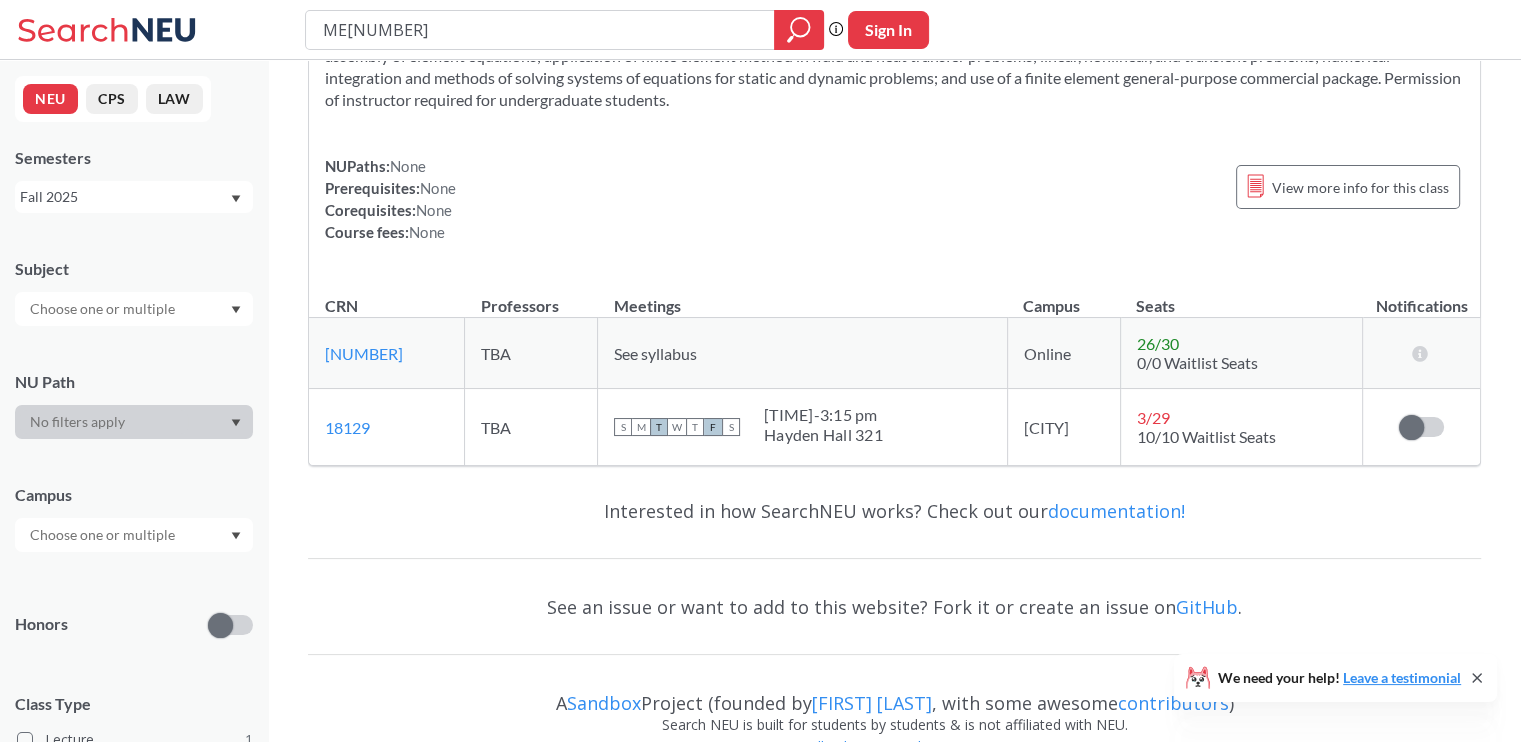 scroll, scrollTop: 207, scrollLeft: 0, axis: vertical 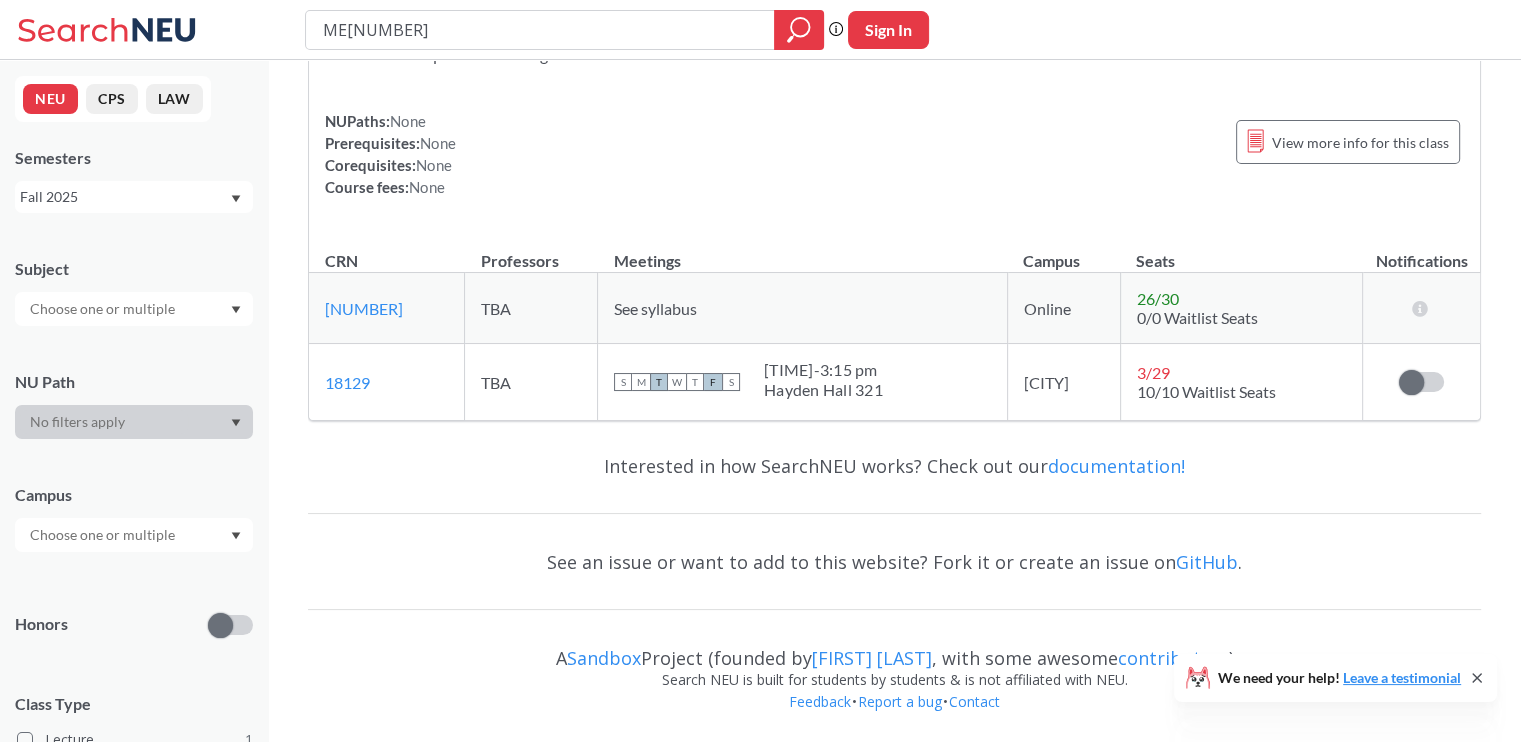 click on "View more info for this class" at bounding box center (1348, 142) 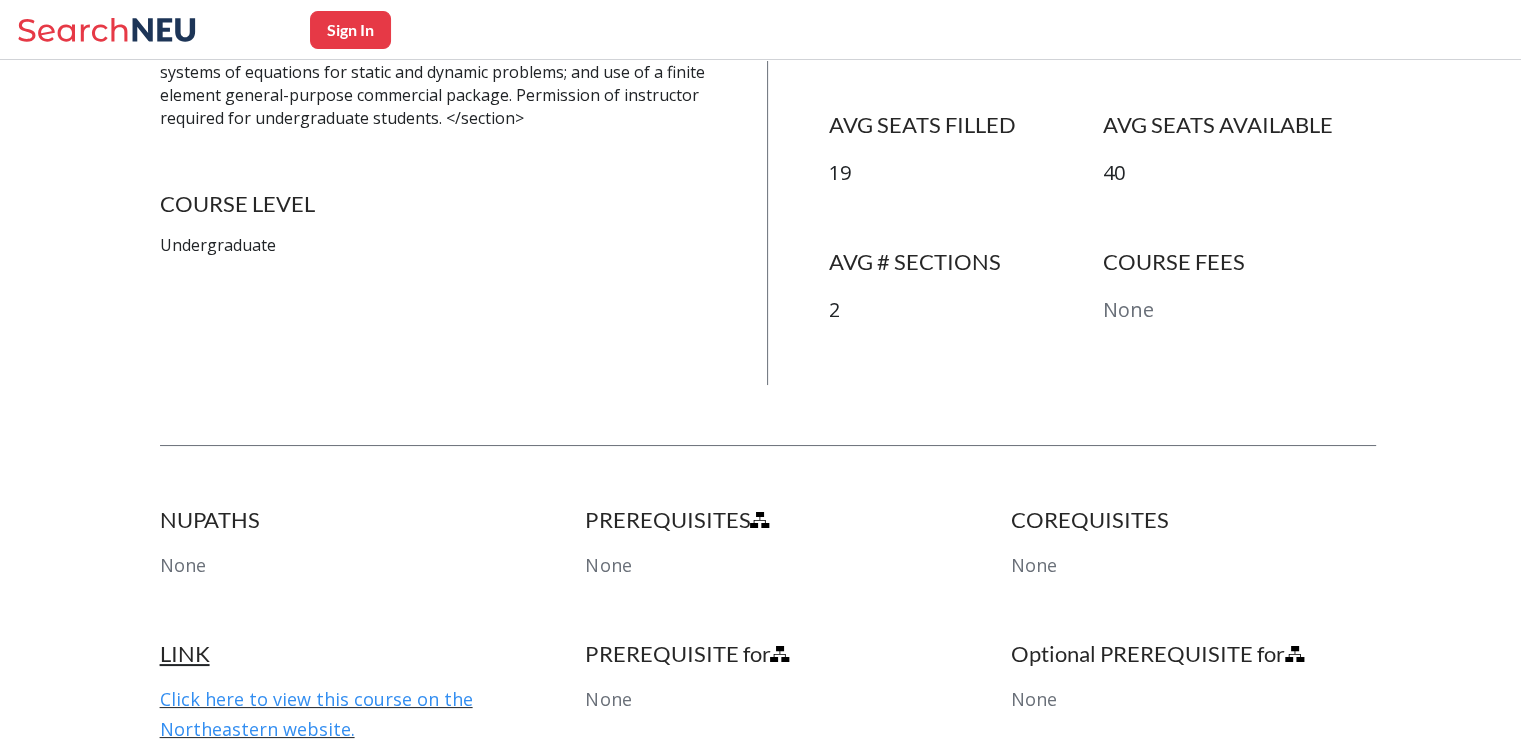 scroll, scrollTop: 668, scrollLeft: 0, axis: vertical 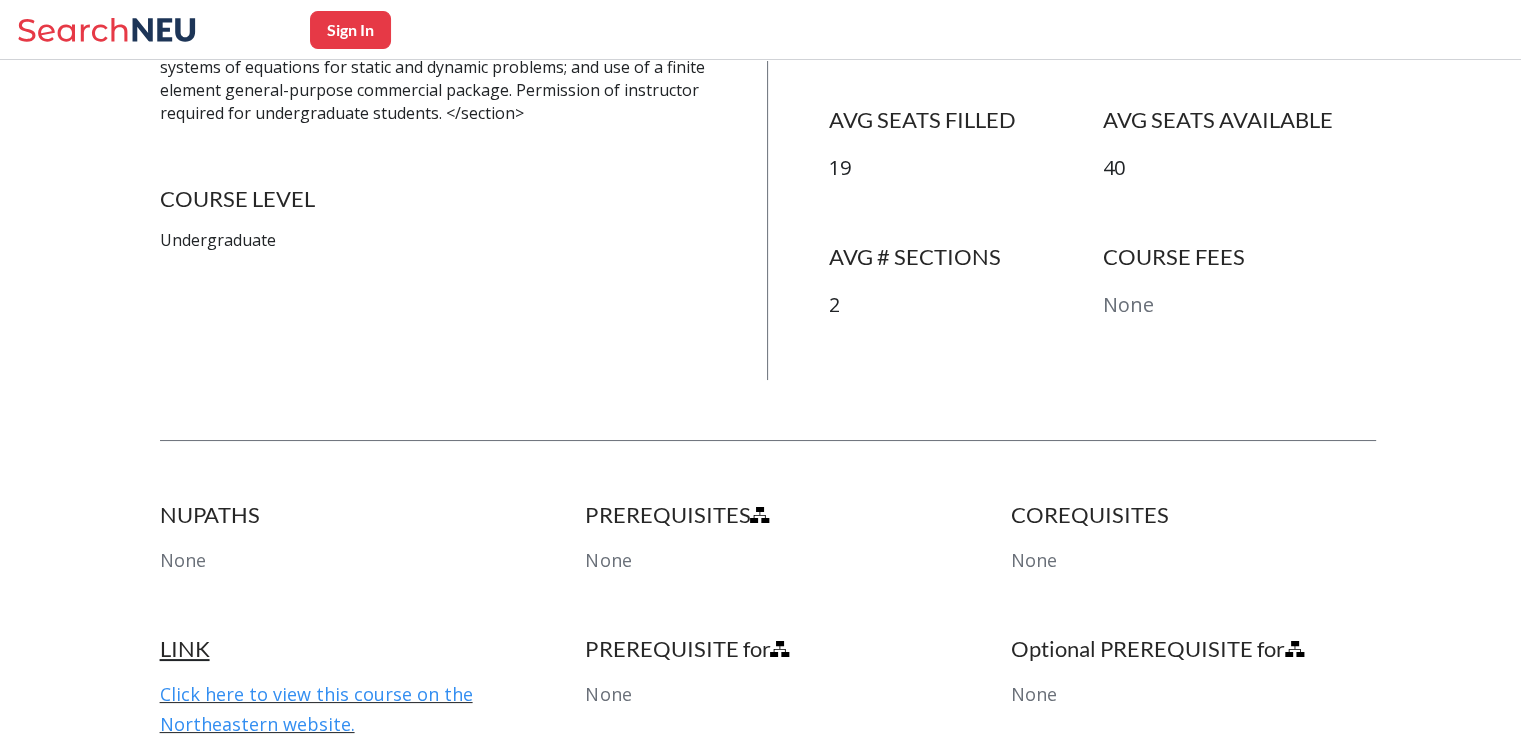 click on "Click here to view this course on the Northeastern website." at bounding box center (316, 709) 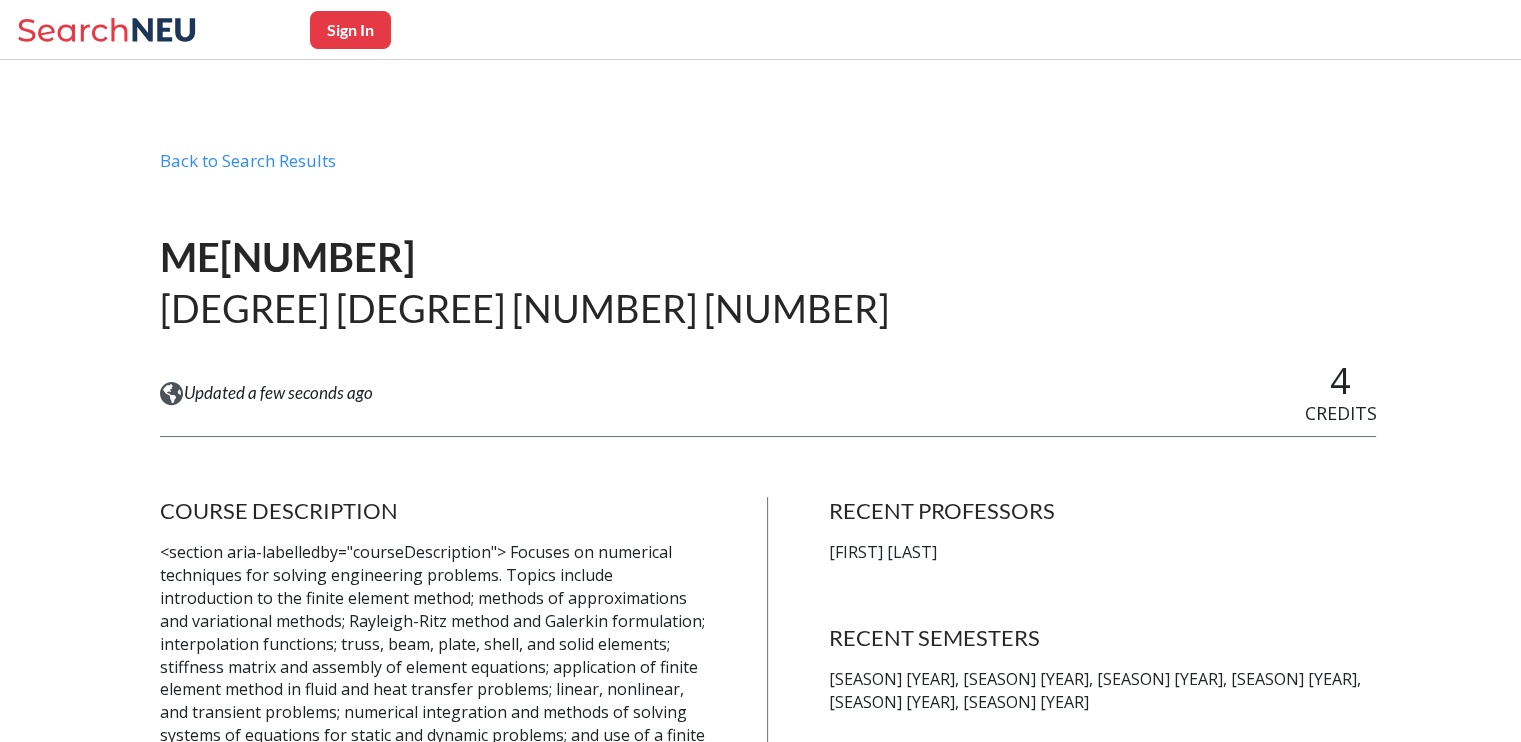 click on "Sign In" at bounding box center (350, 30) 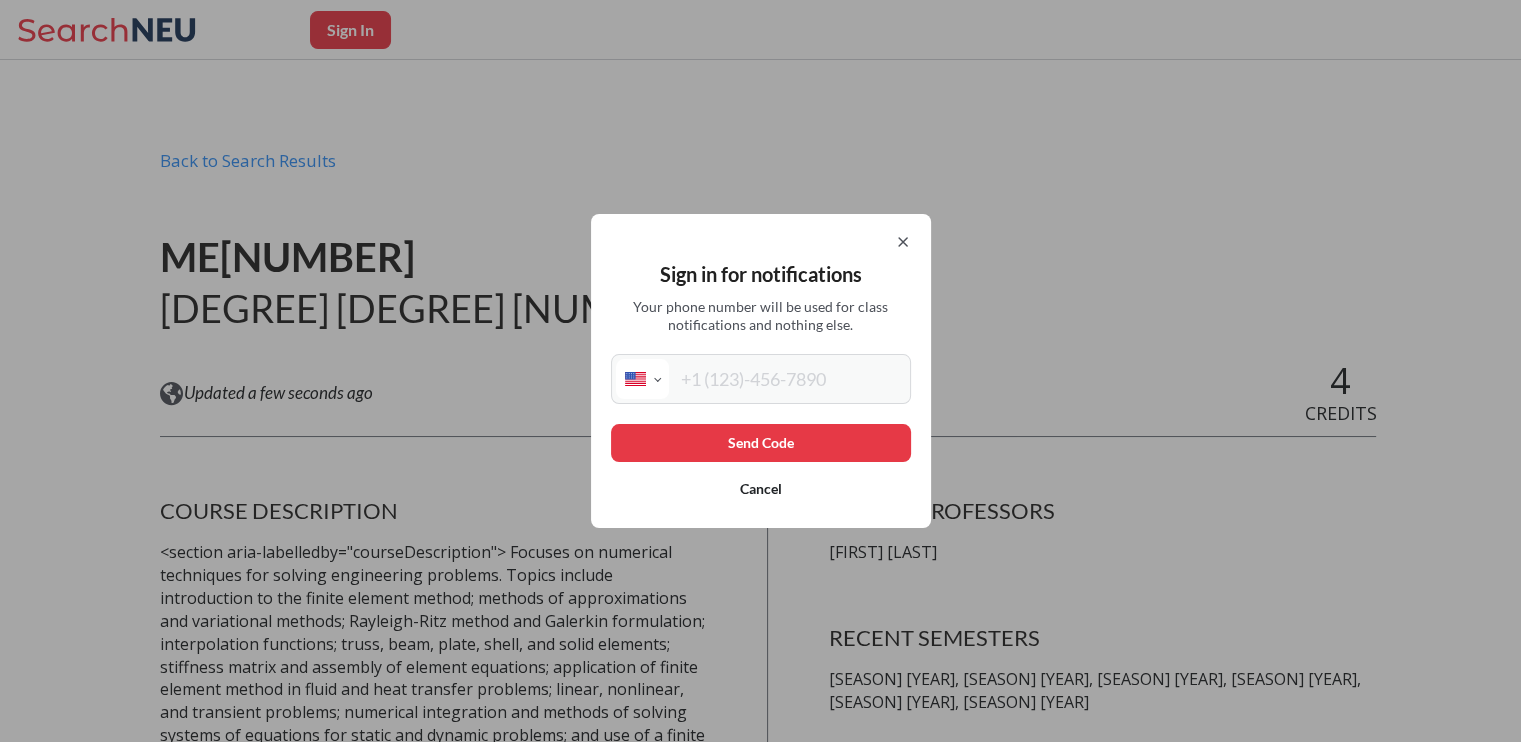 click at bounding box center [787, 379] 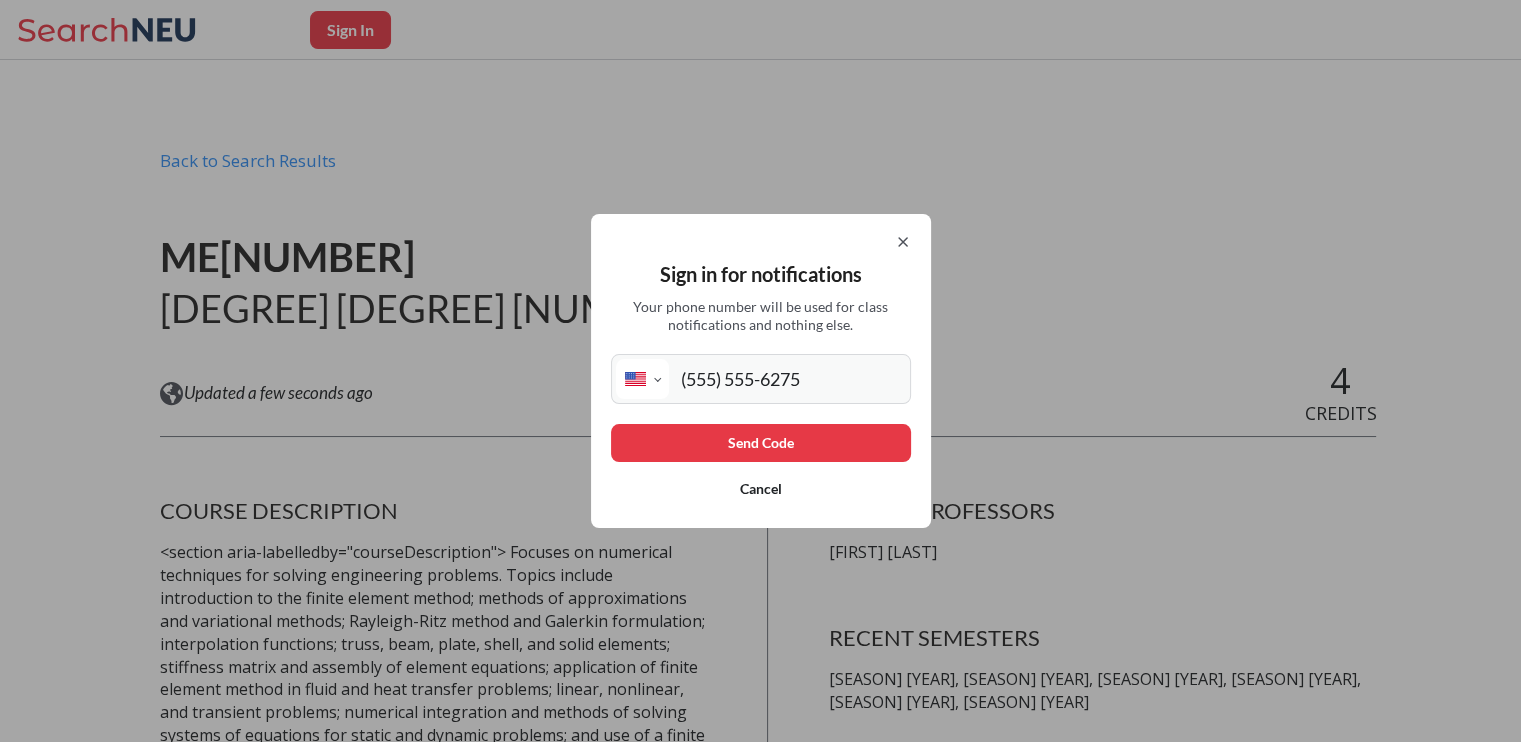 type on "(555) 555-6275" 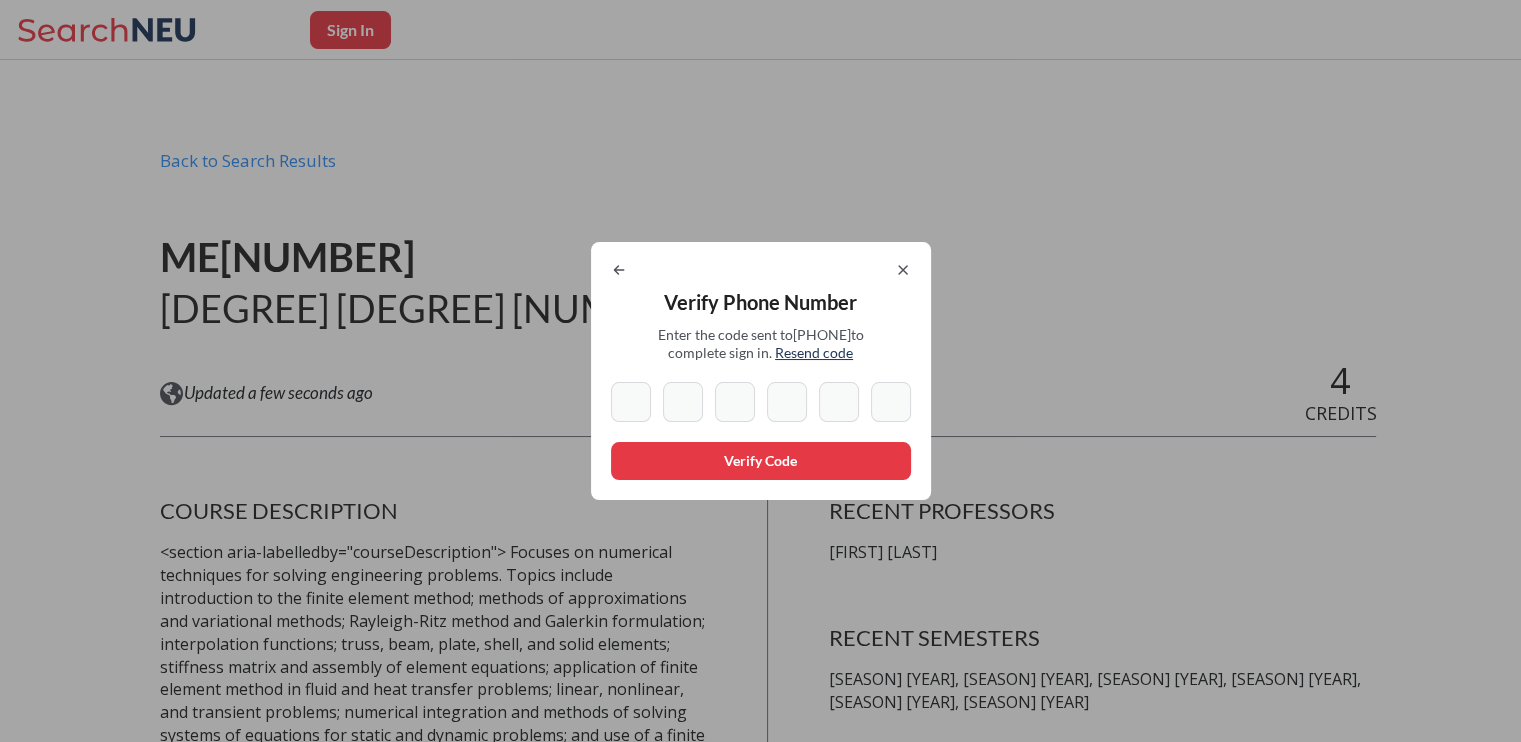 type on "1" 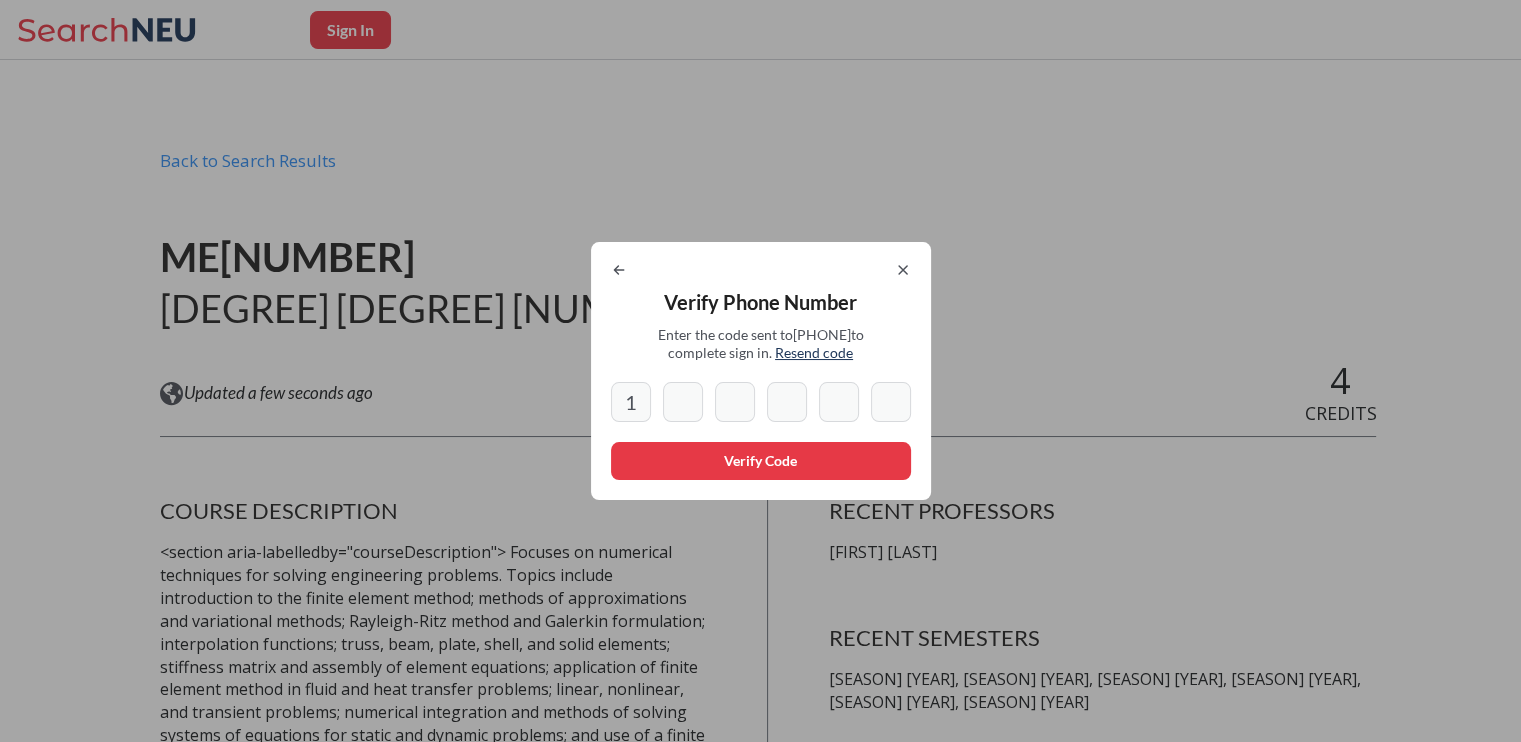 type on "4" 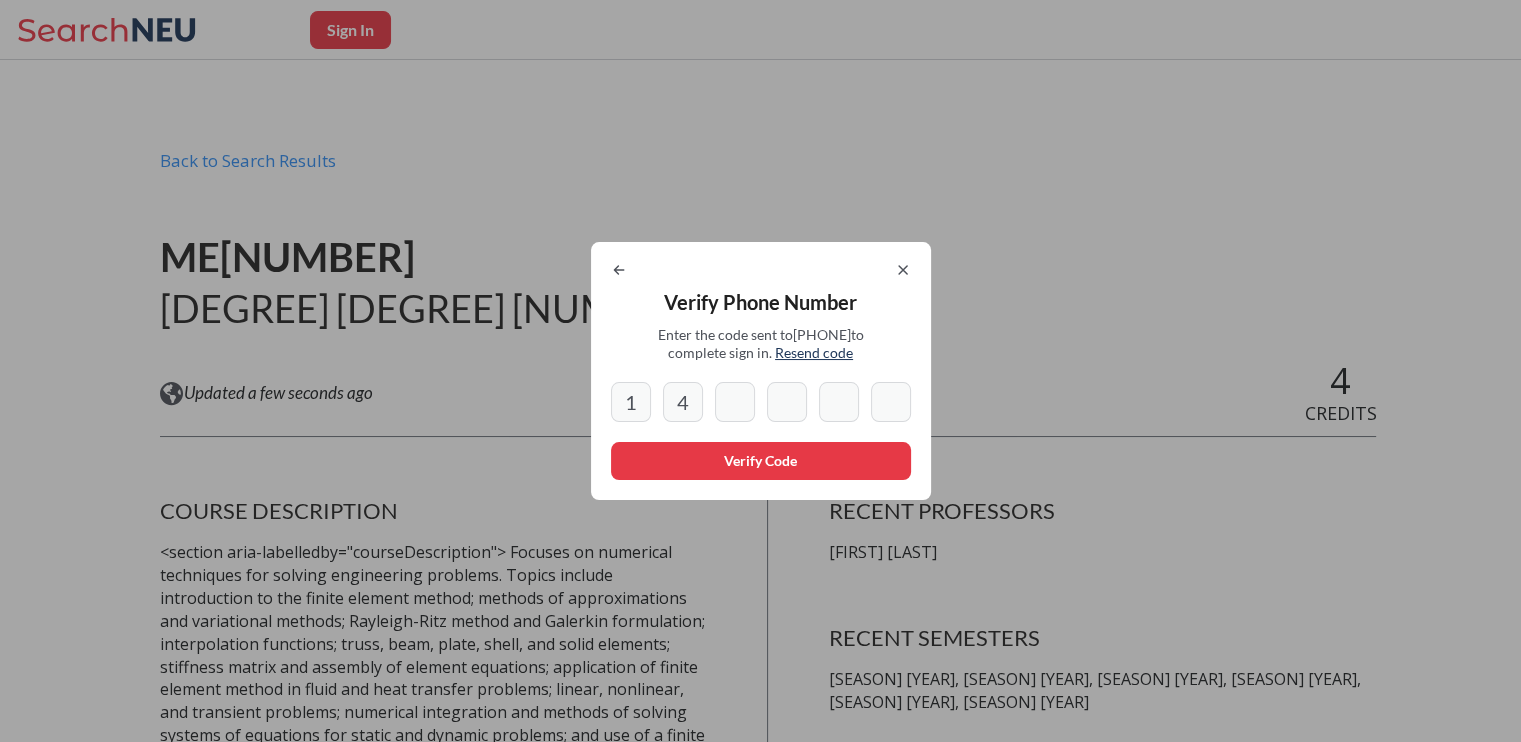 type on "2" 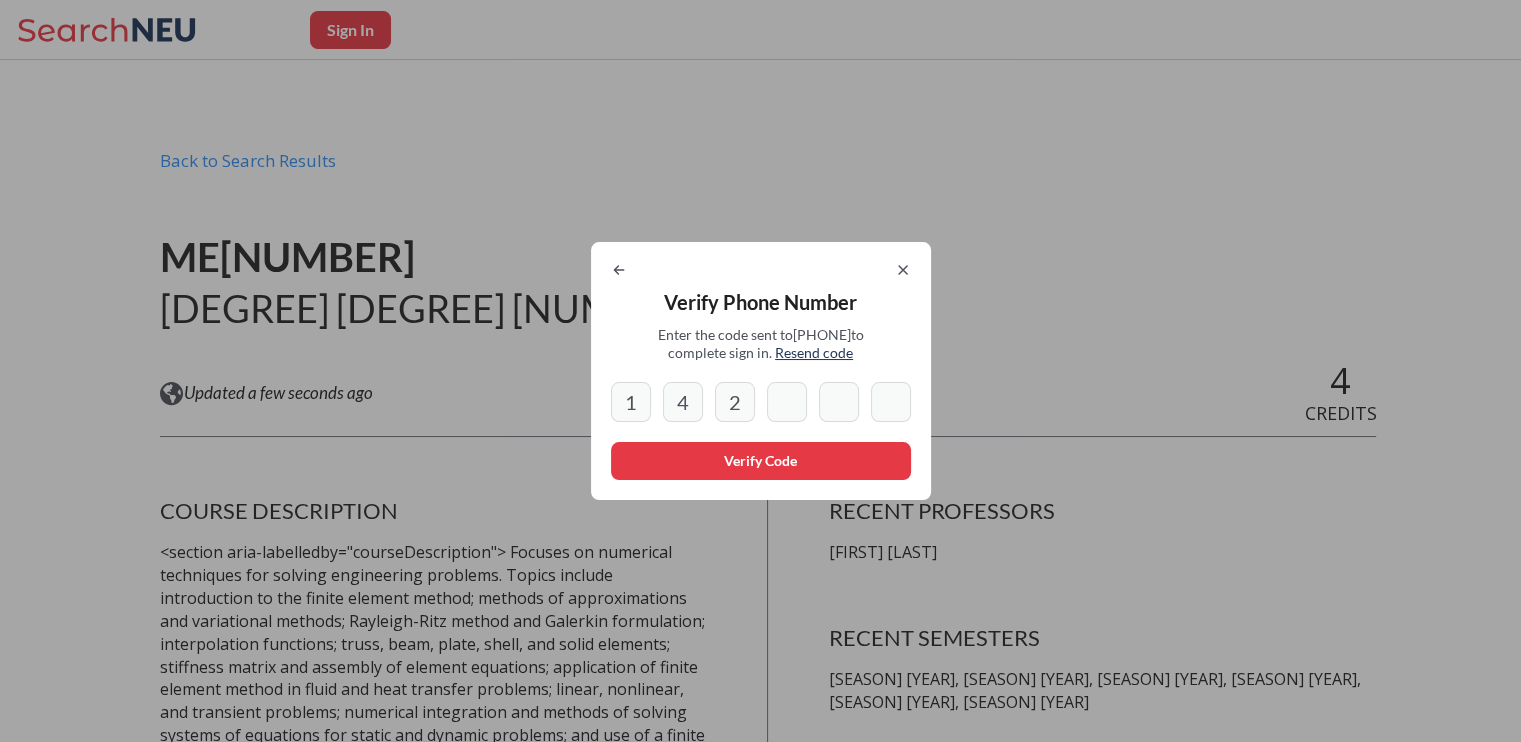 type on "1" 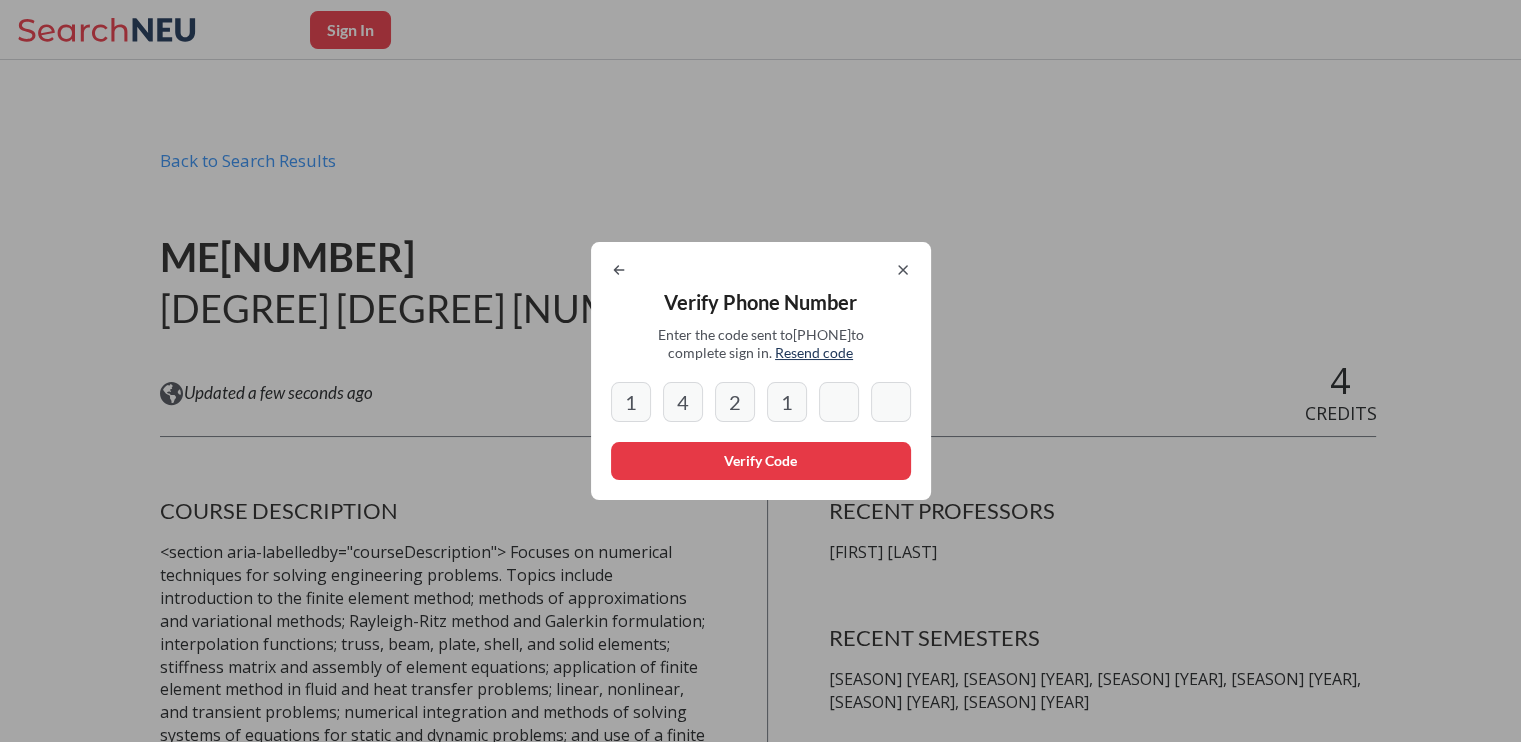type on "4" 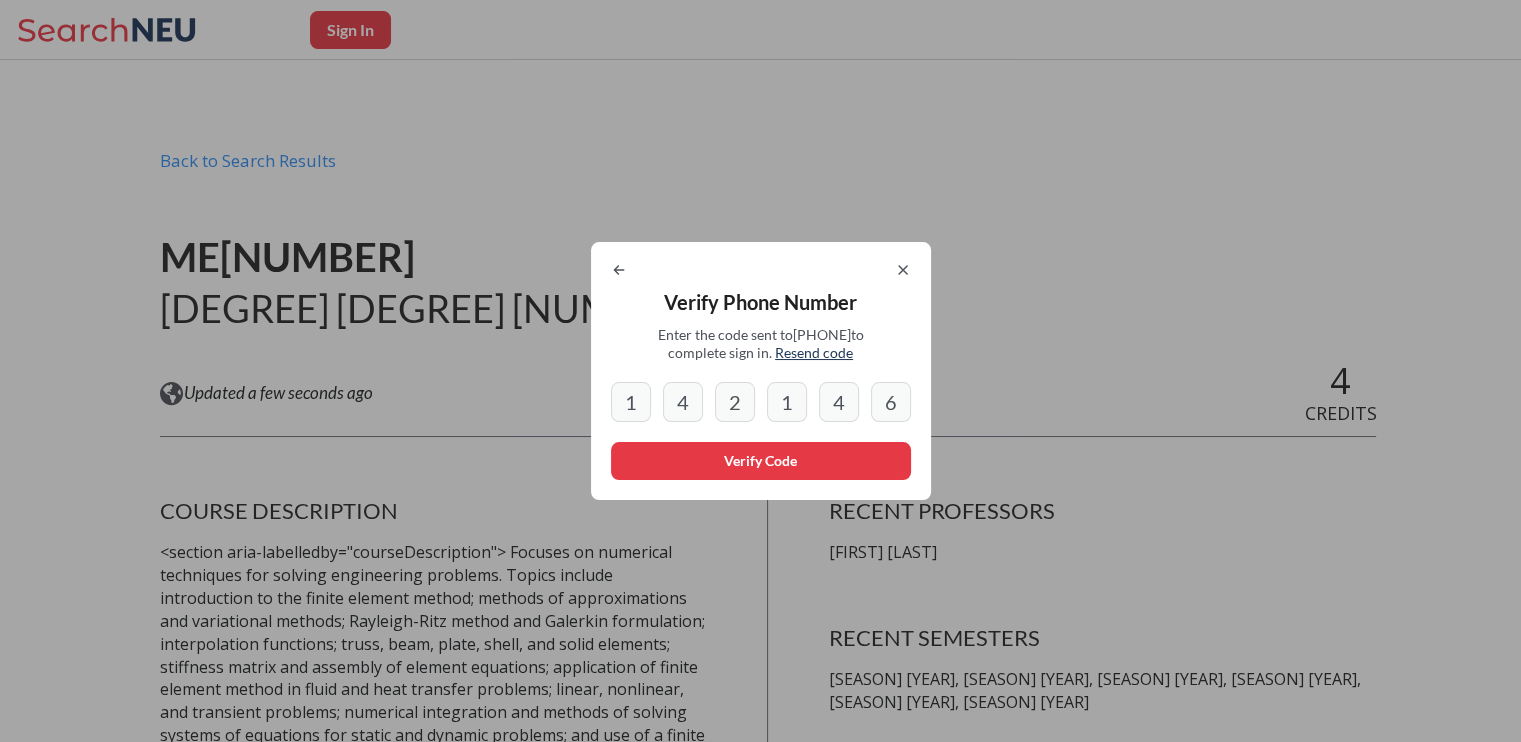 type on "6" 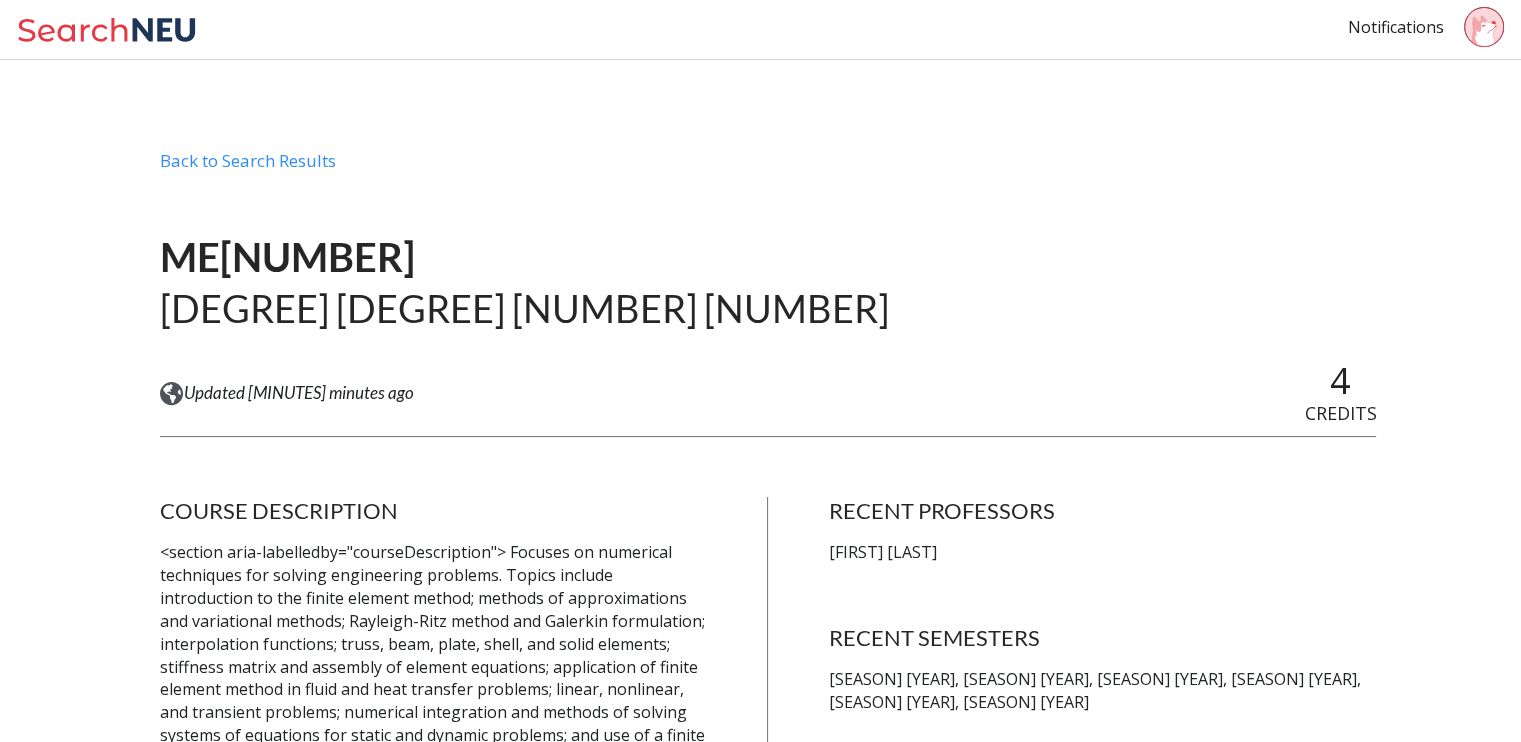 click at bounding box center [1480, 29] 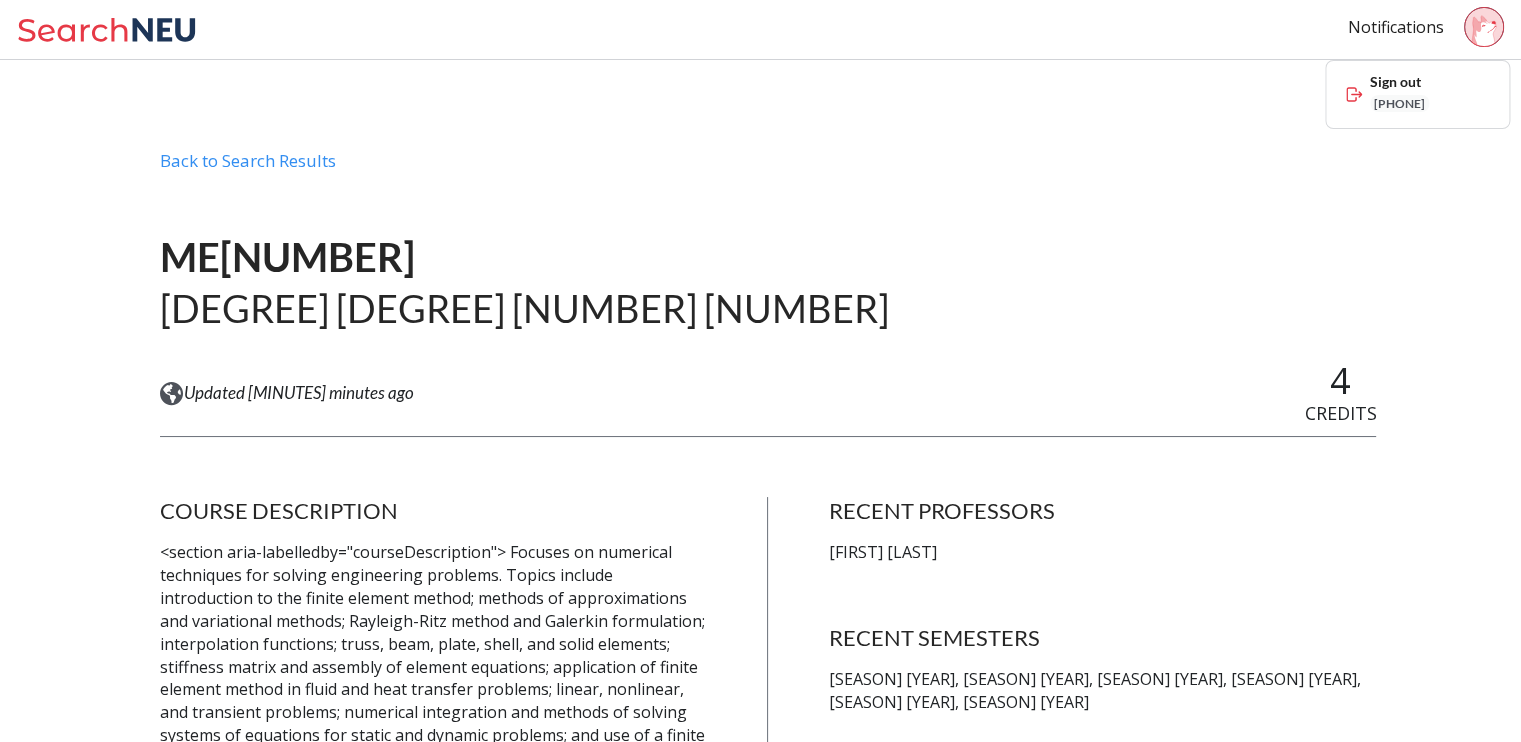 click on "ME[NUMBER] [DEGREE] [NUMBER] [NUMBER]" at bounding box center (768, 282) 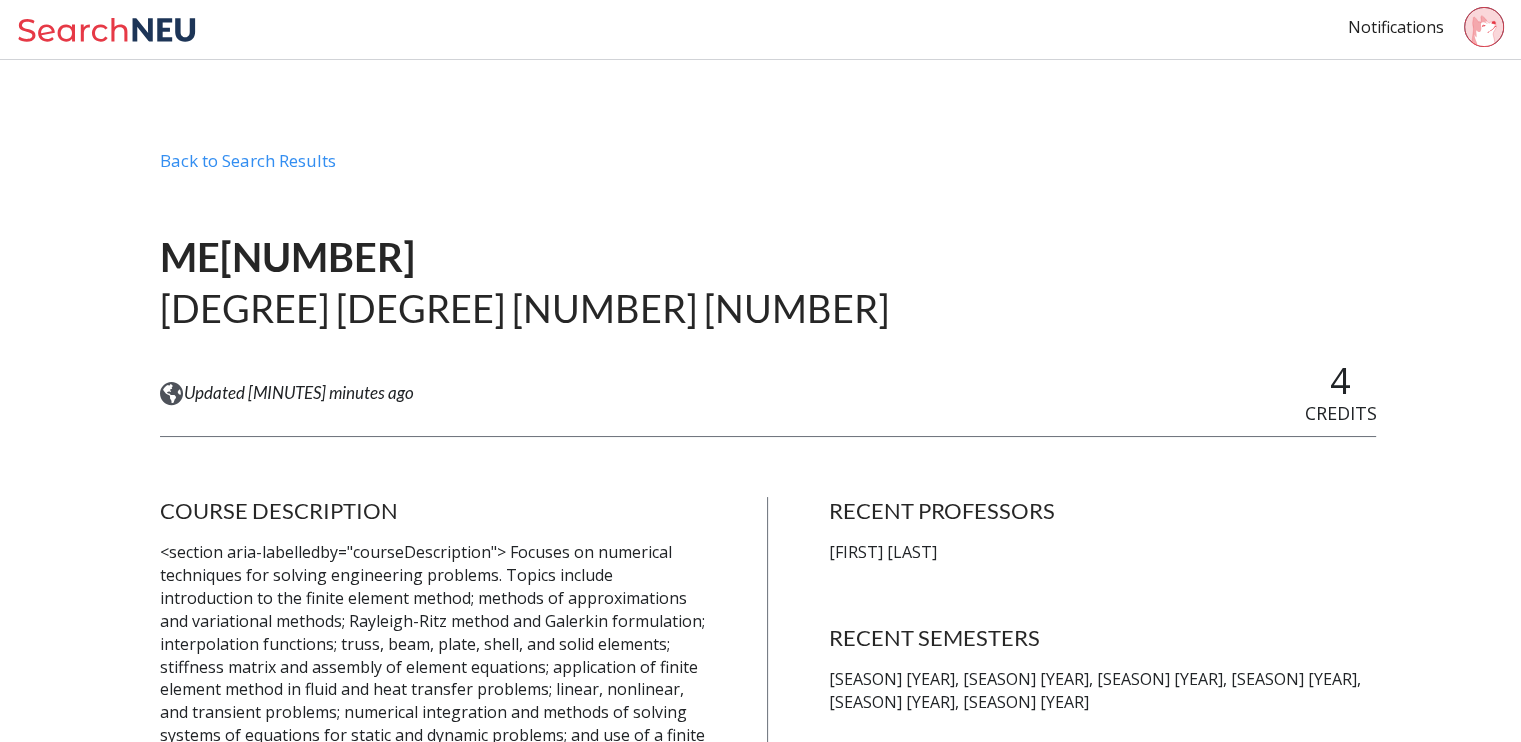 scroll, scrollTop: 24, scrollLeft: 0, axis: vertical 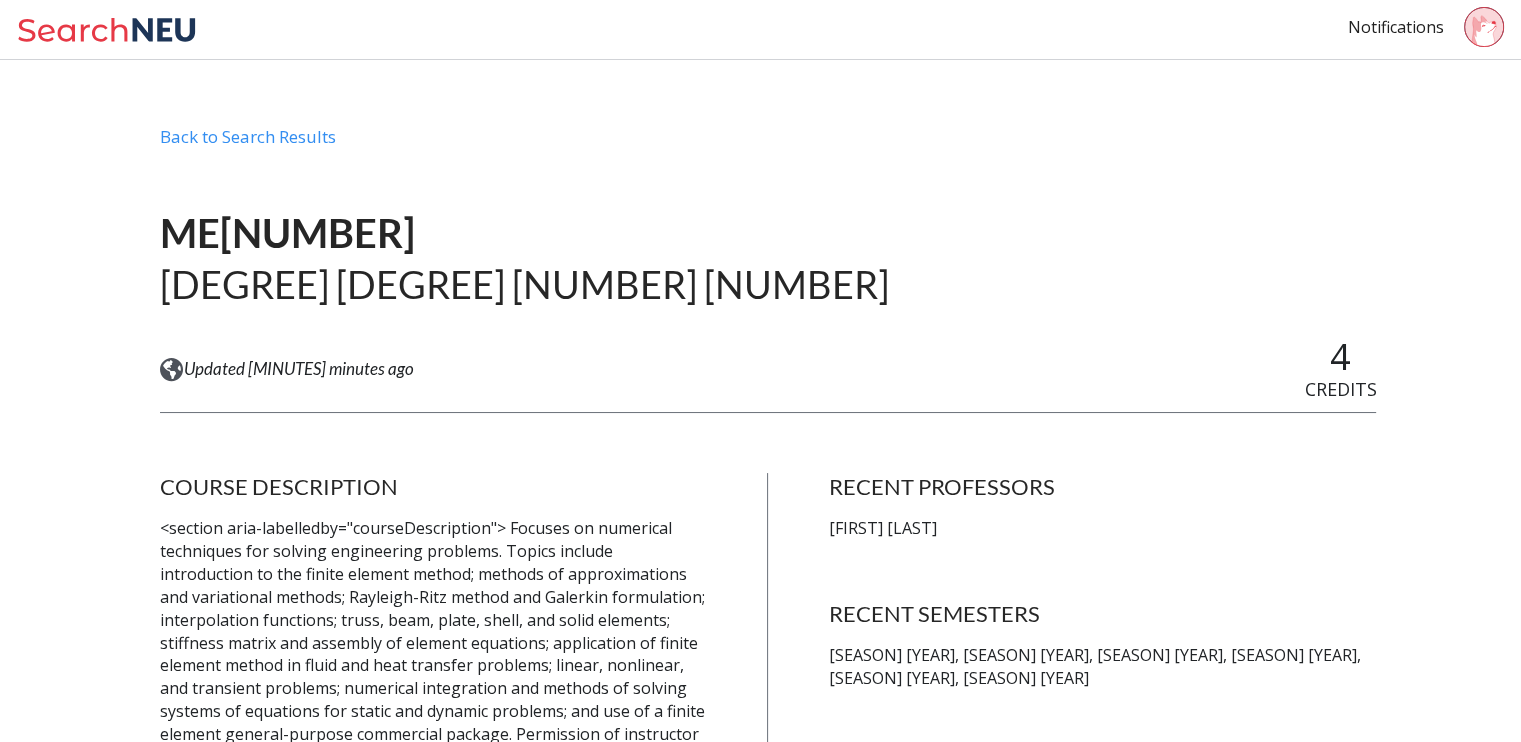 click on "Back to Search Results" at bounding box center (768, 145) 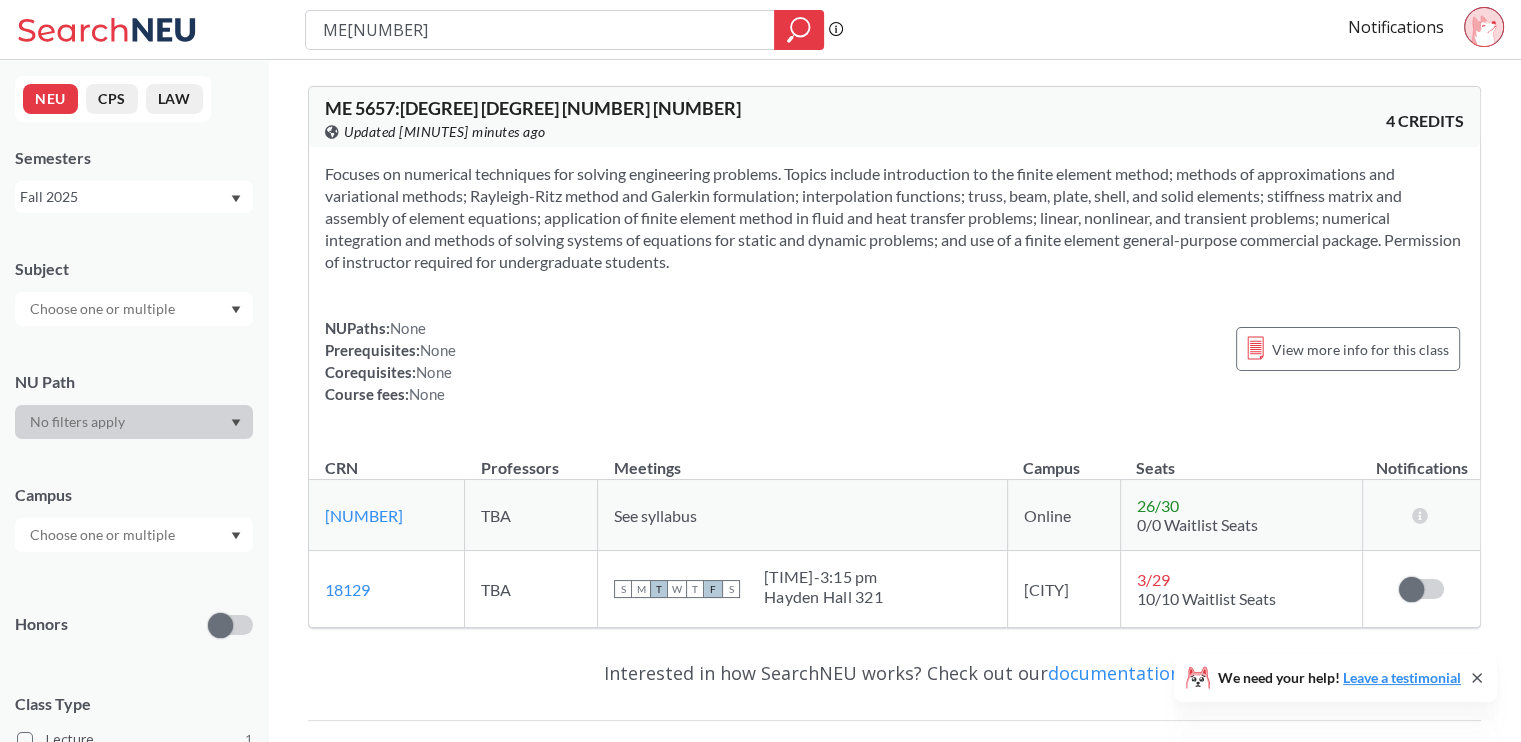 click on "ME[NUMBER]" at bounding box center (540, 30) 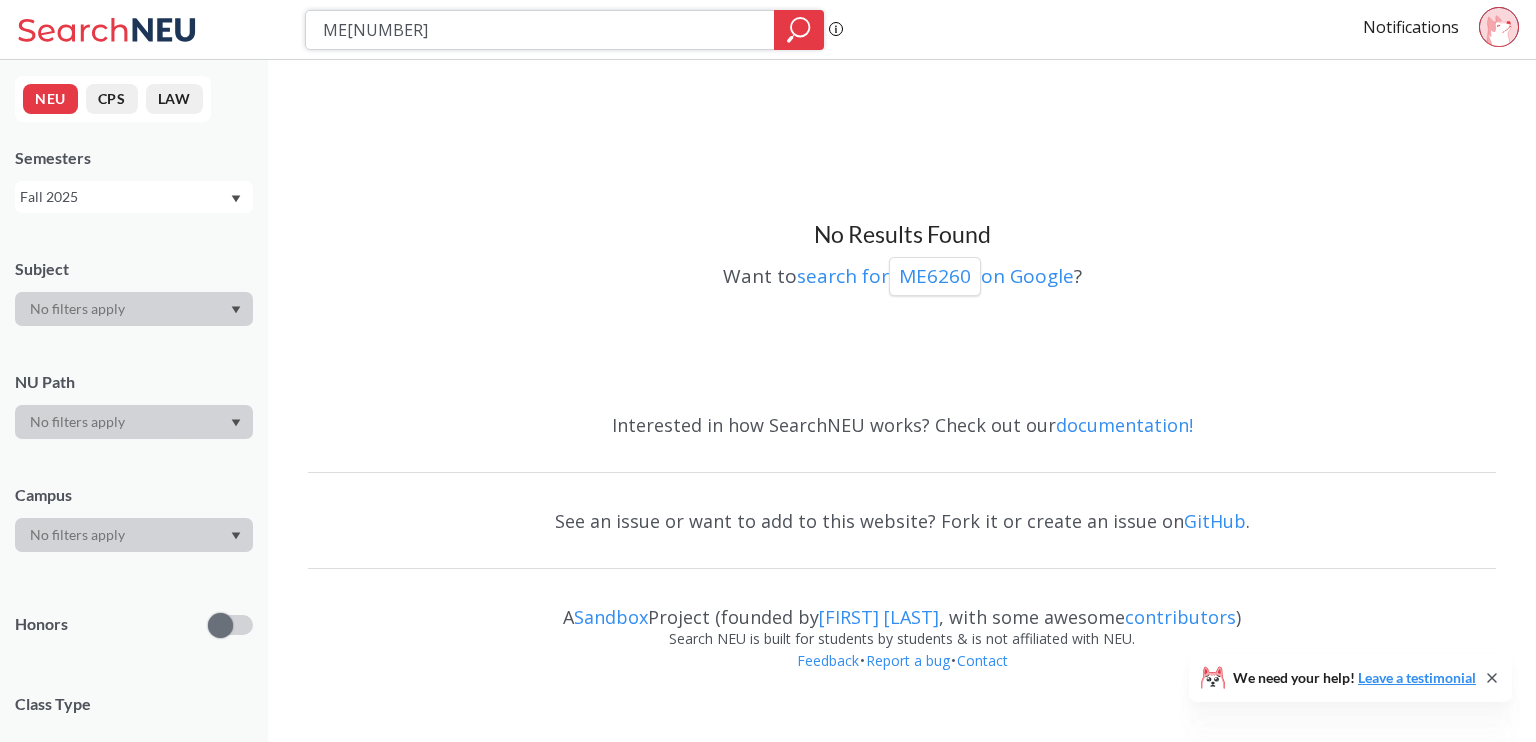 type on "ME[NUMBER]" 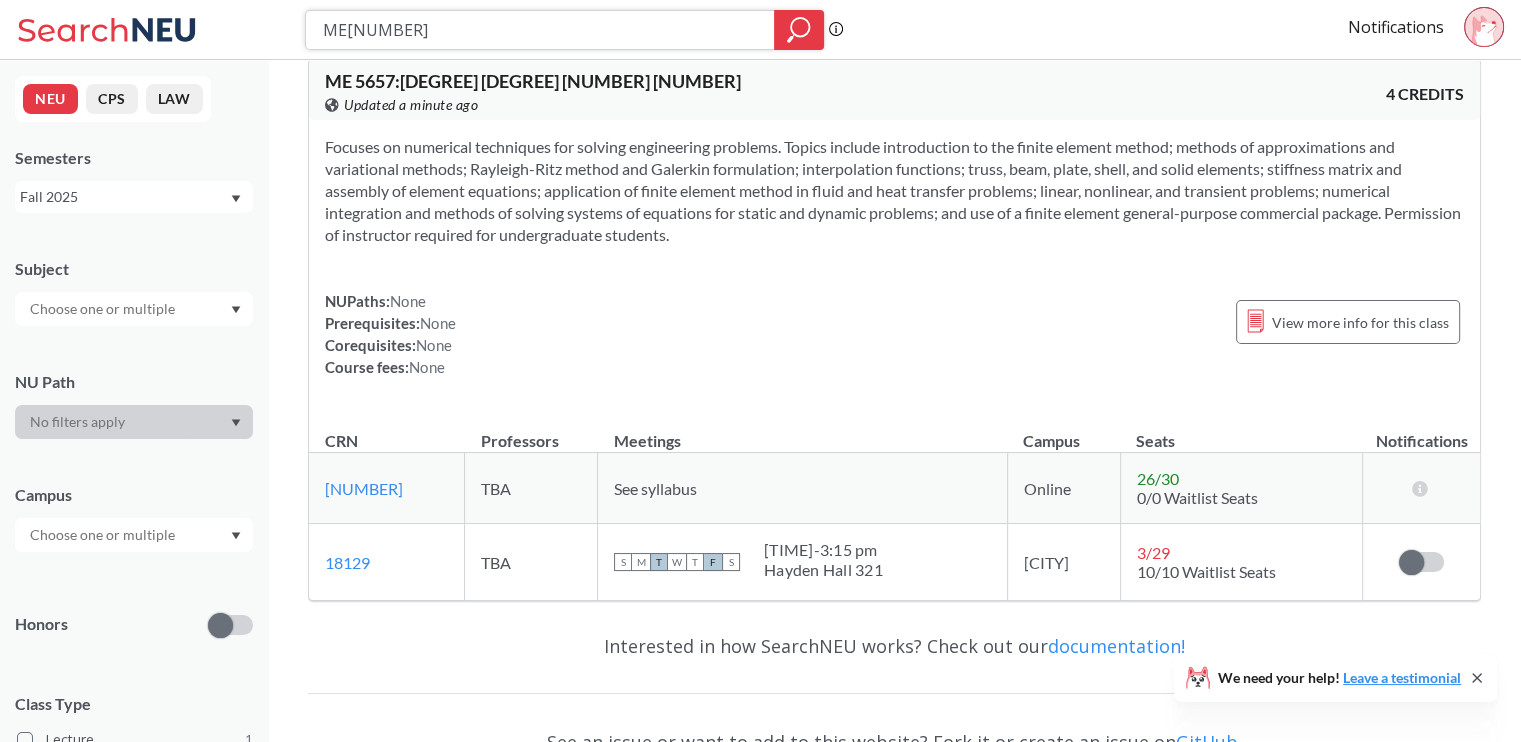 scroll, scrollTop: 28, scrollLeft: 0, axis: vertical 